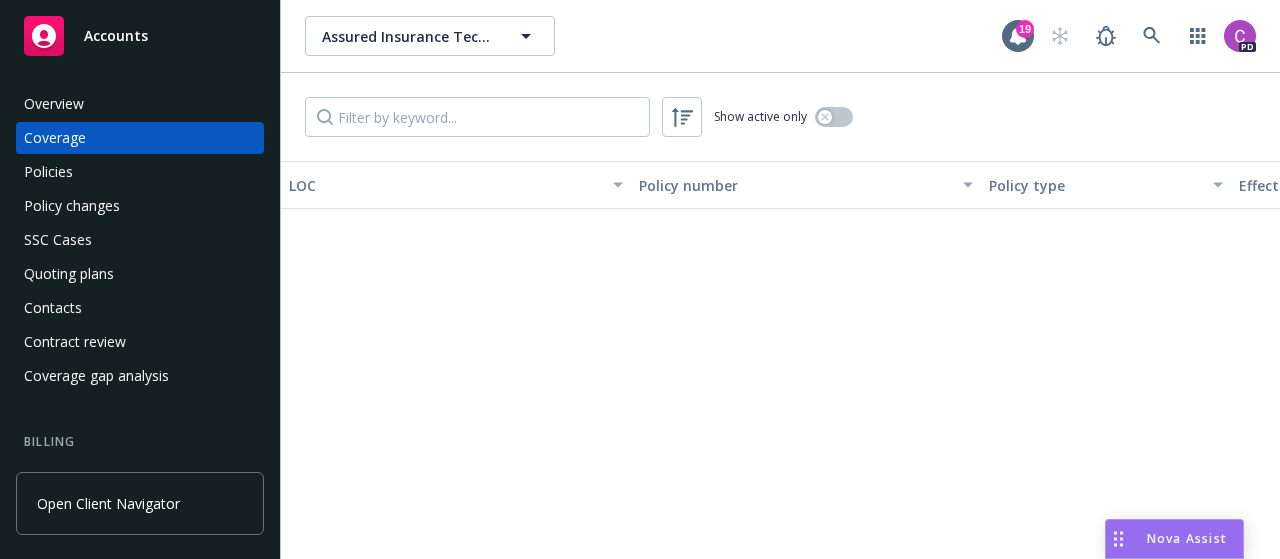scroll, scrollTop: 0, scrollLeft: 0, axis: both 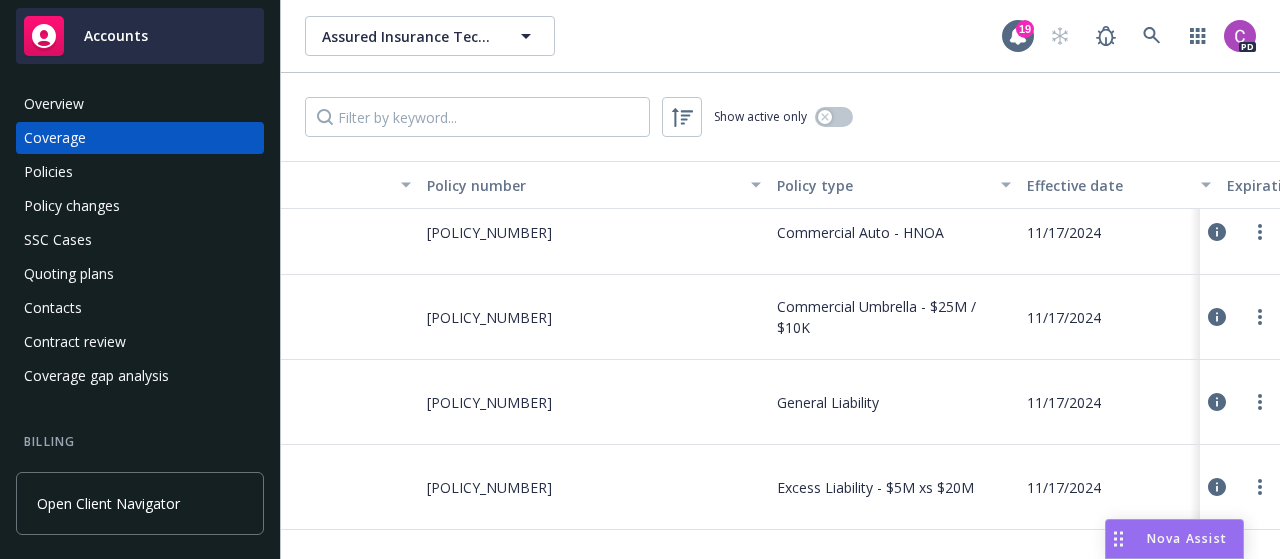 click on "Accounts" at bounding box center [116, 36] 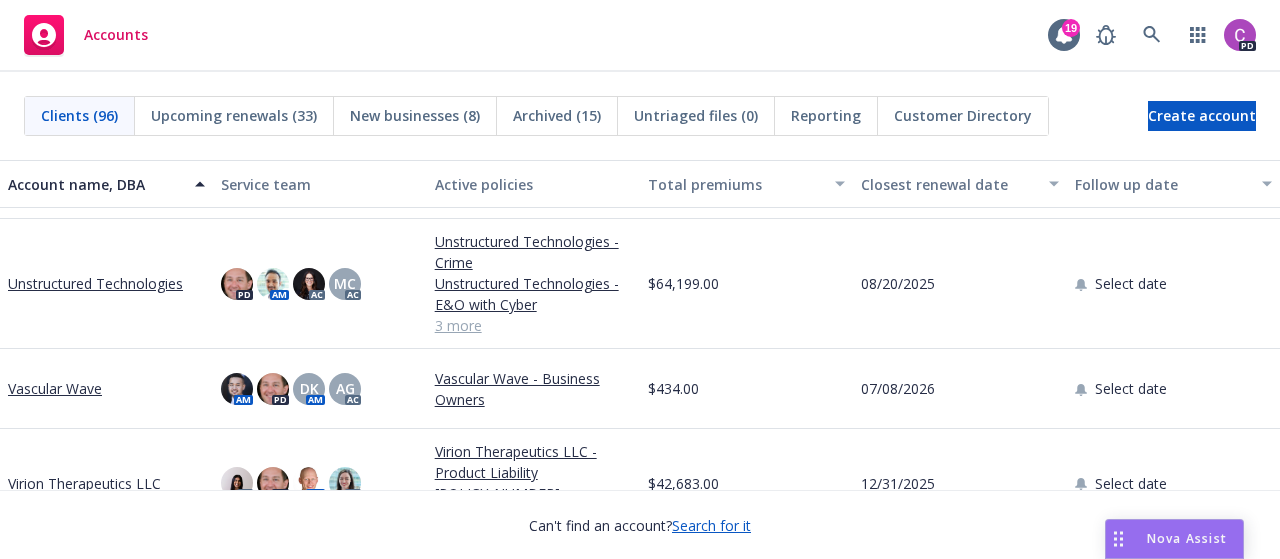 scroll, scrollTop: 7175, scrollLeft: 0, axis: vertical 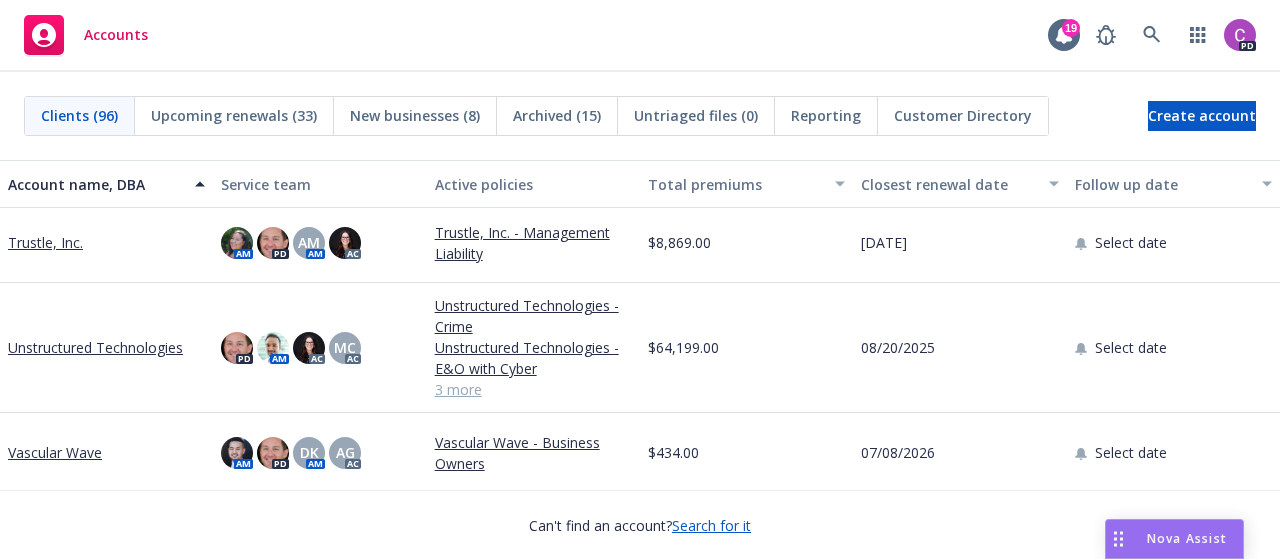 click on "Unstructured Technologies" at bounding box center (95, 347) 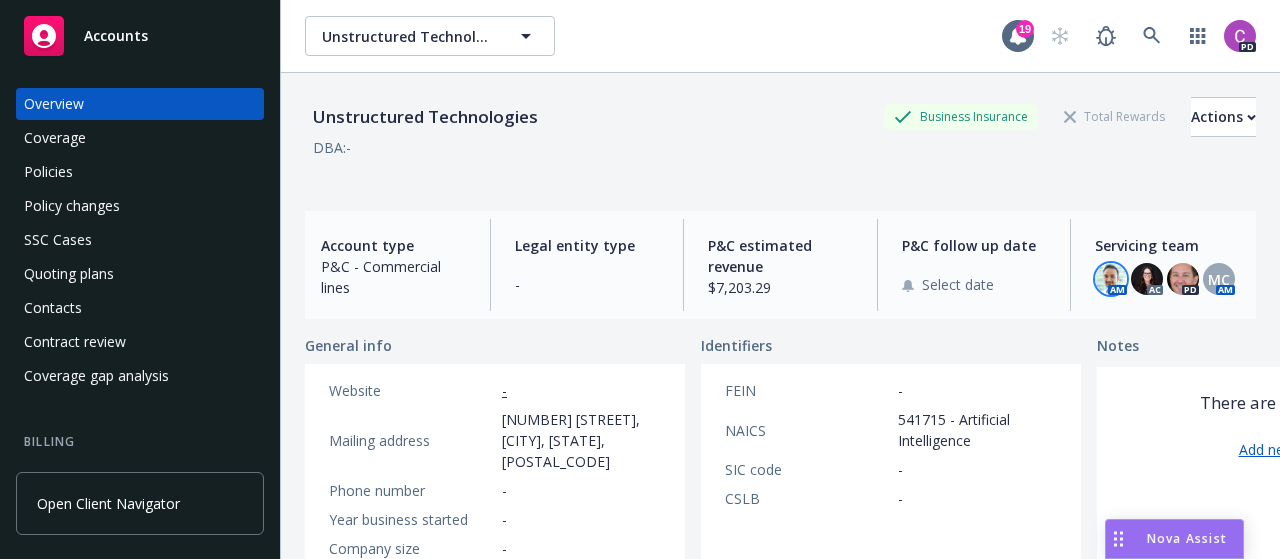 click at bounding box center [1111, 279] 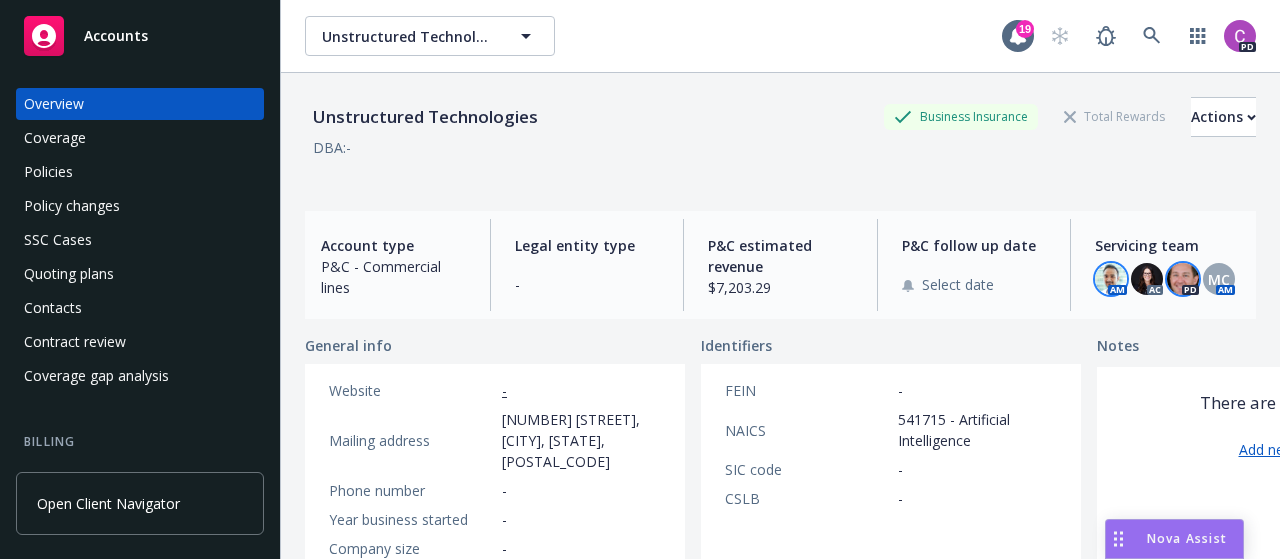 click at bounding box center [1183, 279] 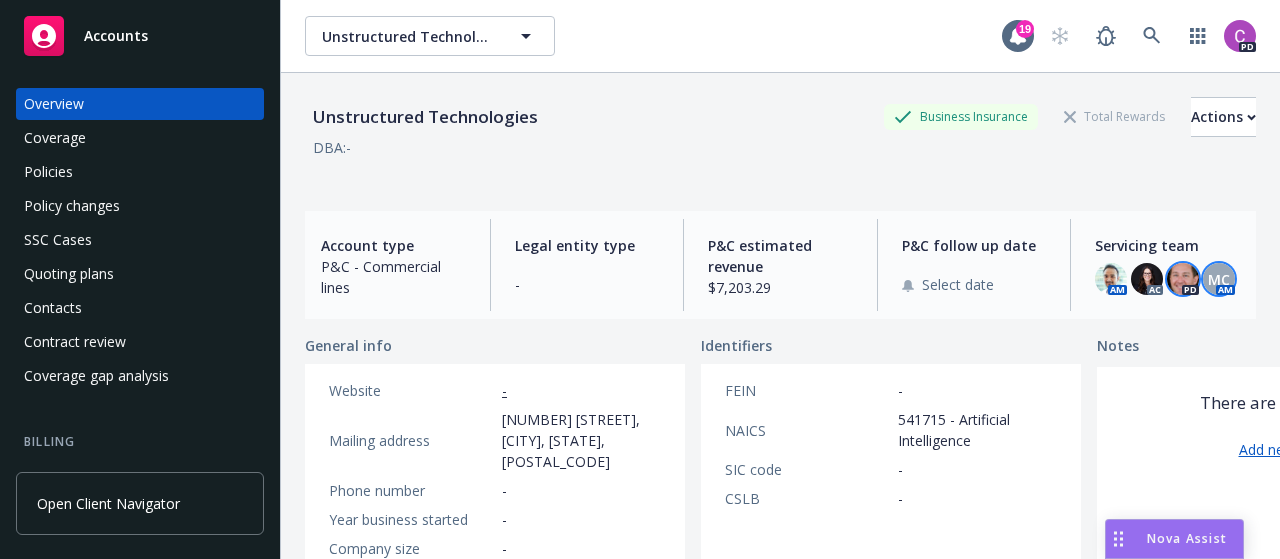 click on "MC" at bounding box center [1219, 279] 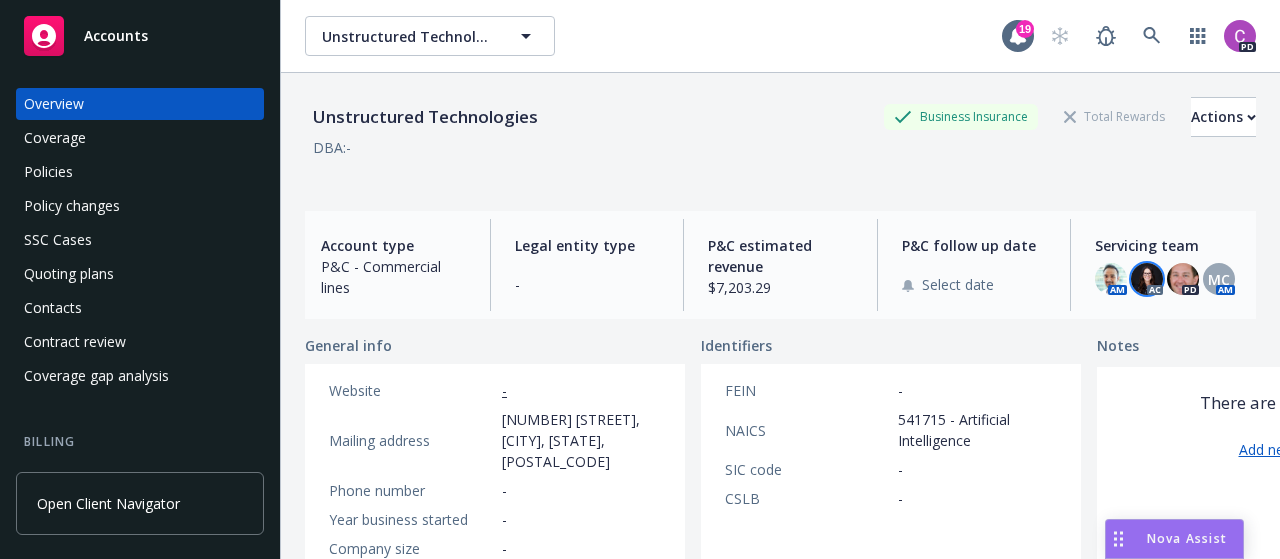 click at bounding box center [1147, 279] 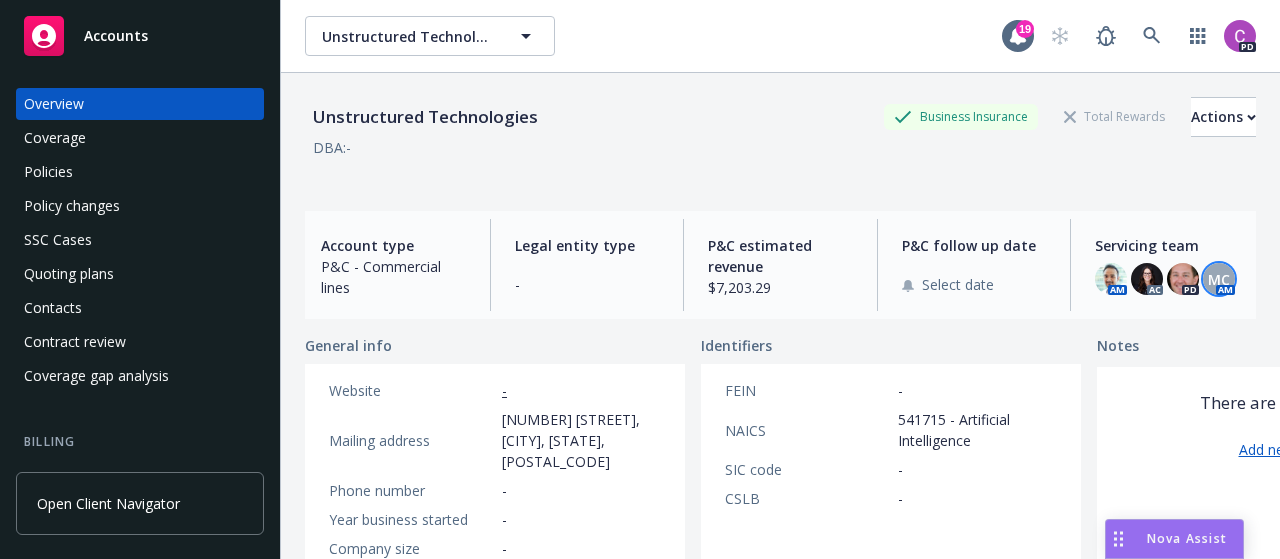 click on "MC" at bounding box center (1219, 279) 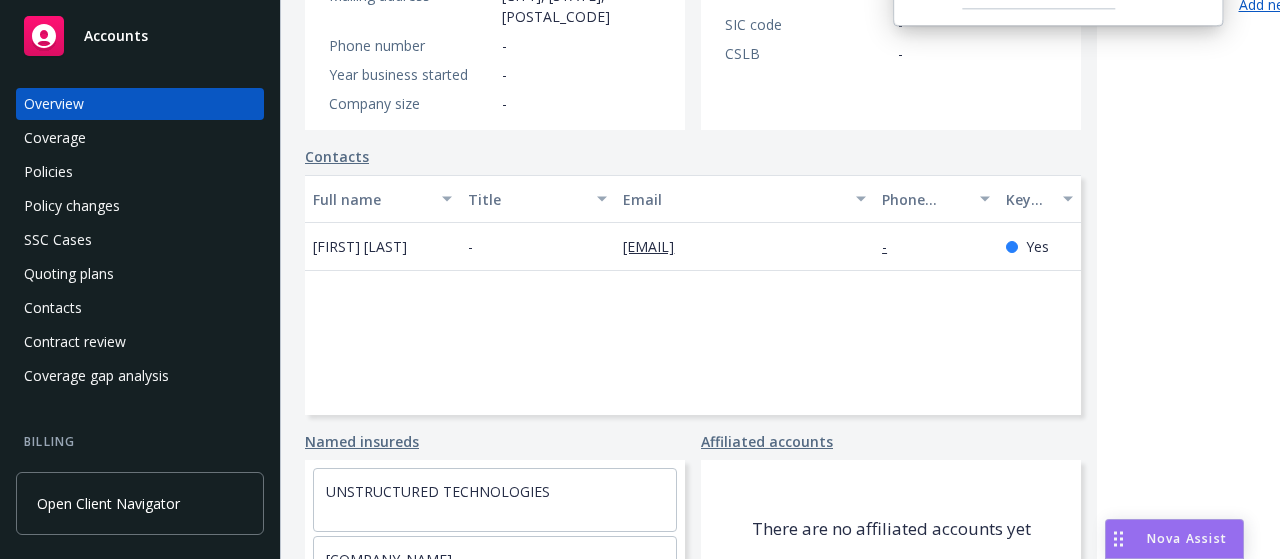 scroll, scrollTop: 522, scrollLeft: 0, axis: vertical 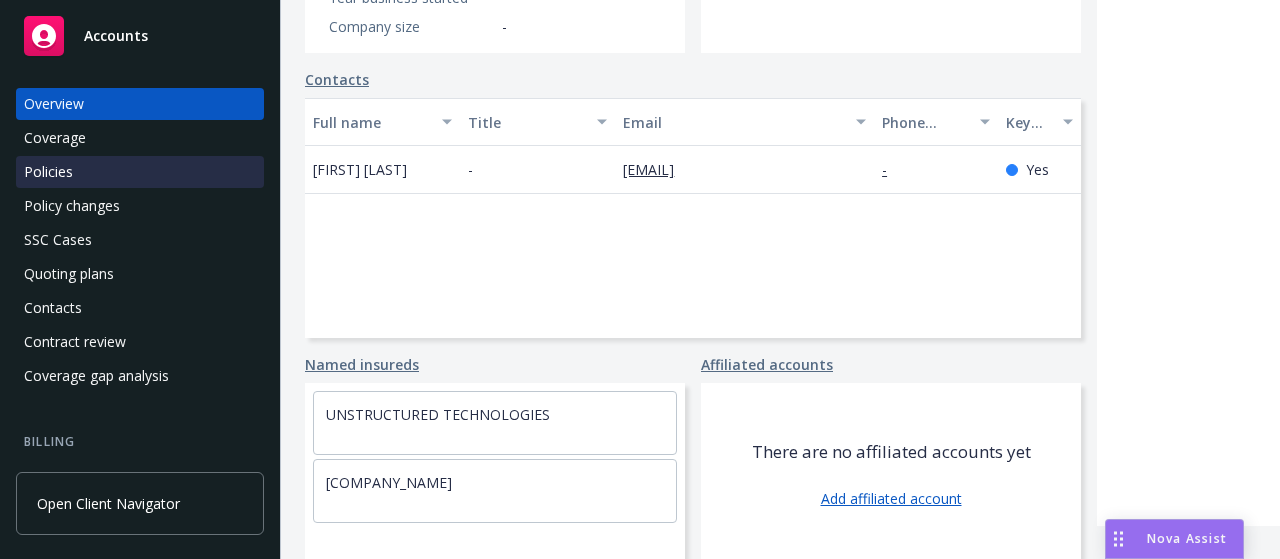 click on "Policies" at bounding box center (140, 172) 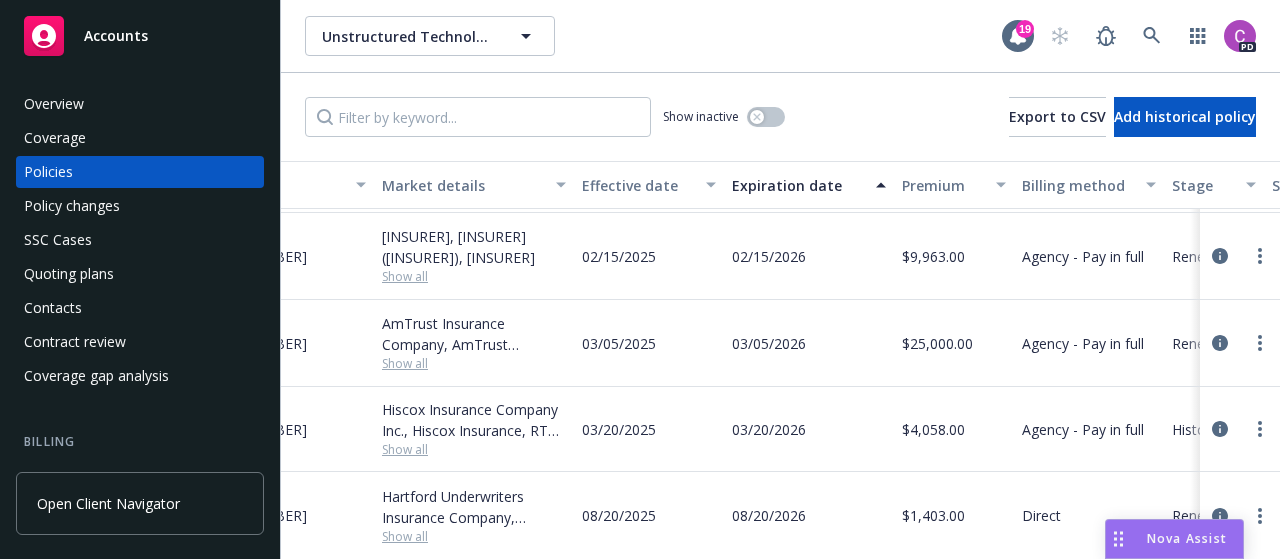 scroll, scrollTop: 176, scrollLeft: 507, axis: both 